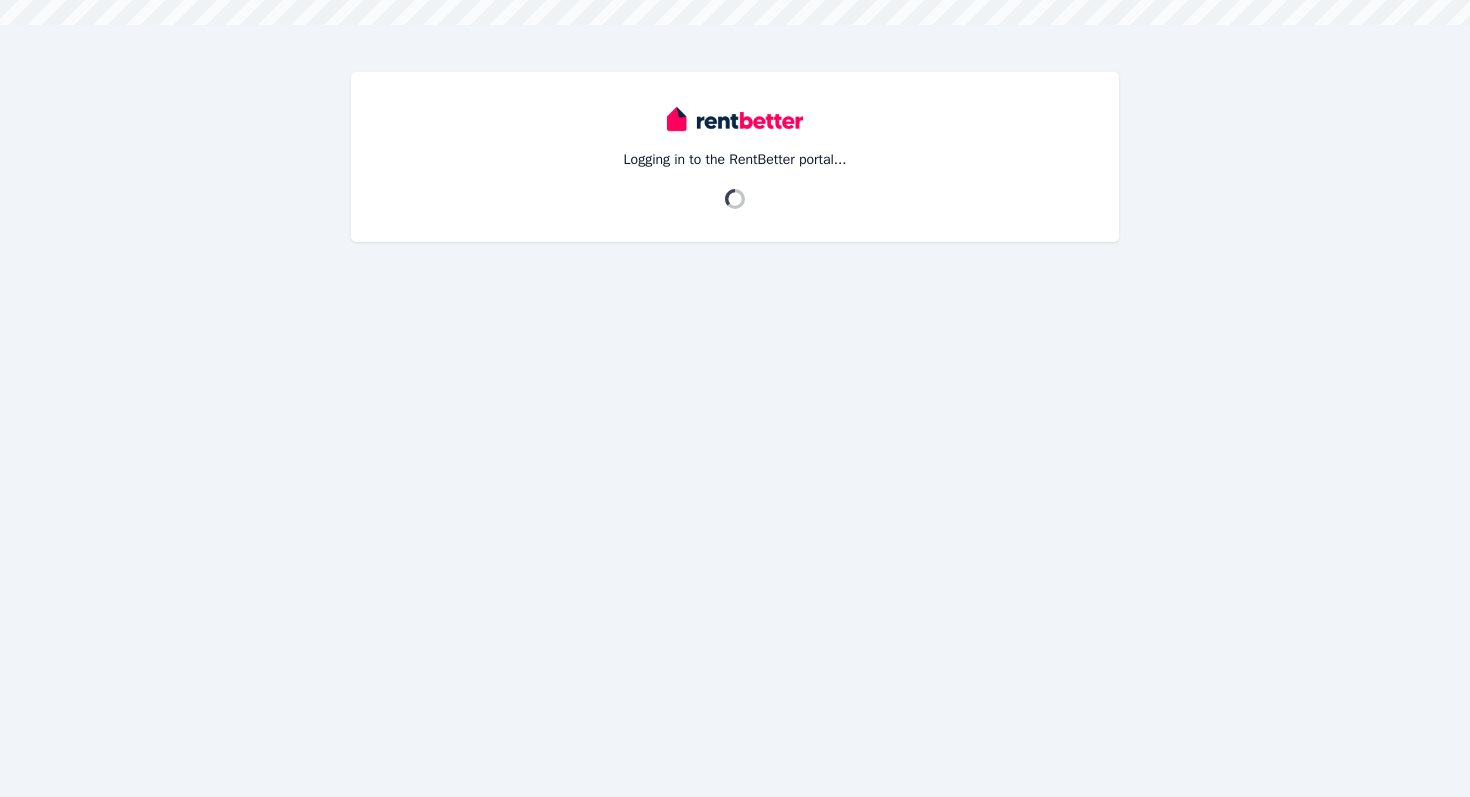 scroll, scrollTop: 0, scrollLeft: 0, axis: both 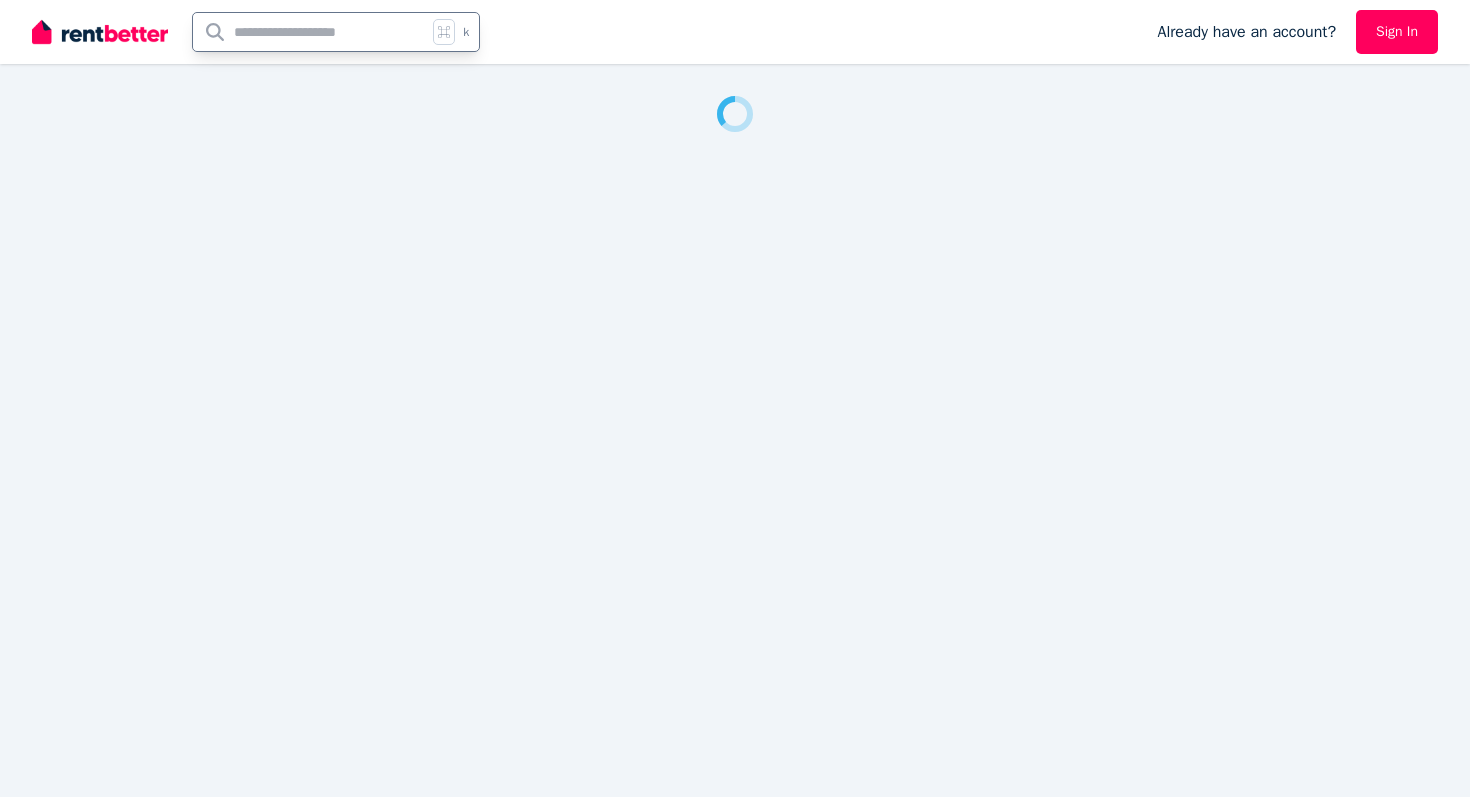 click at bounding box center [310, 32] 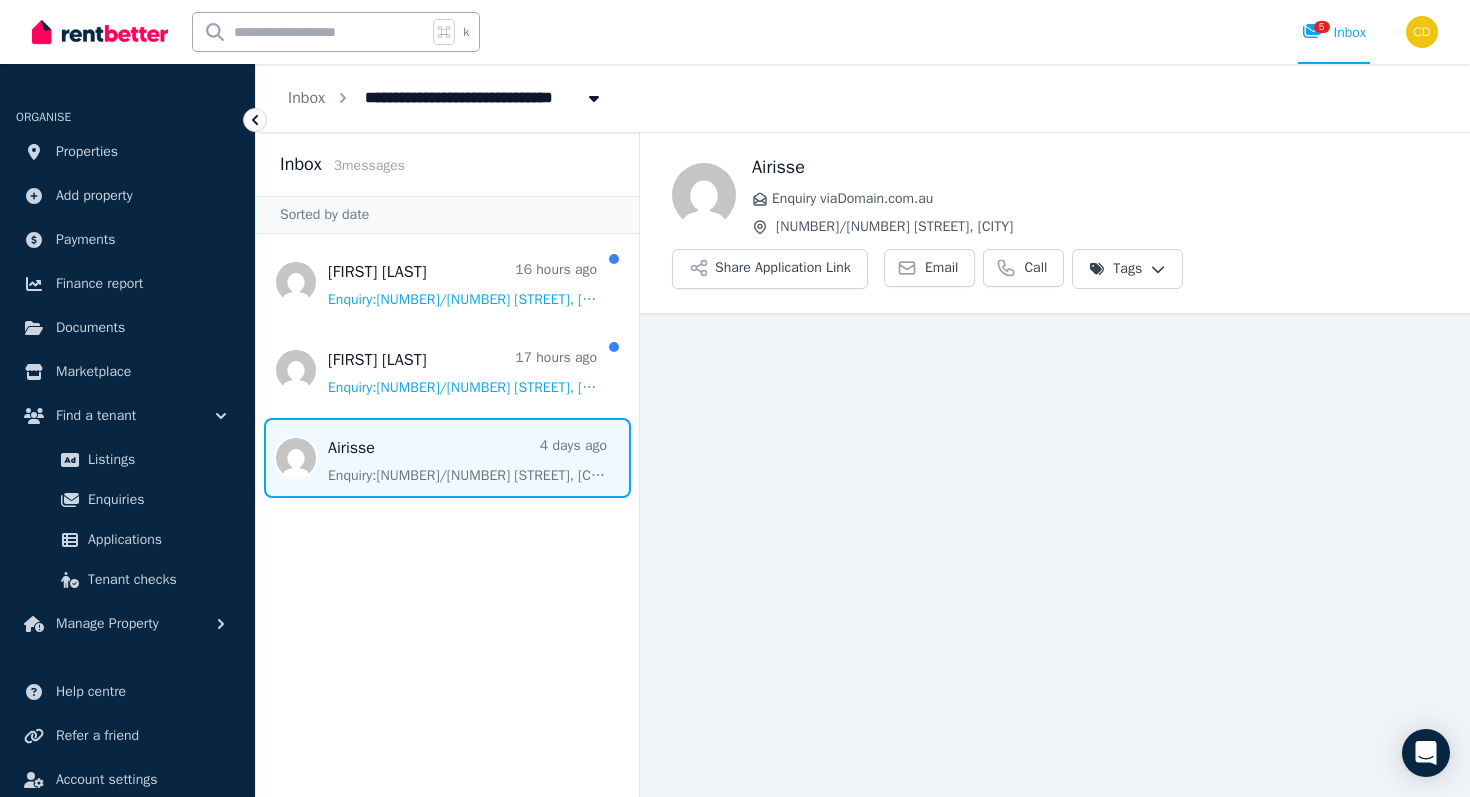 click at bounding box center [310, 32] 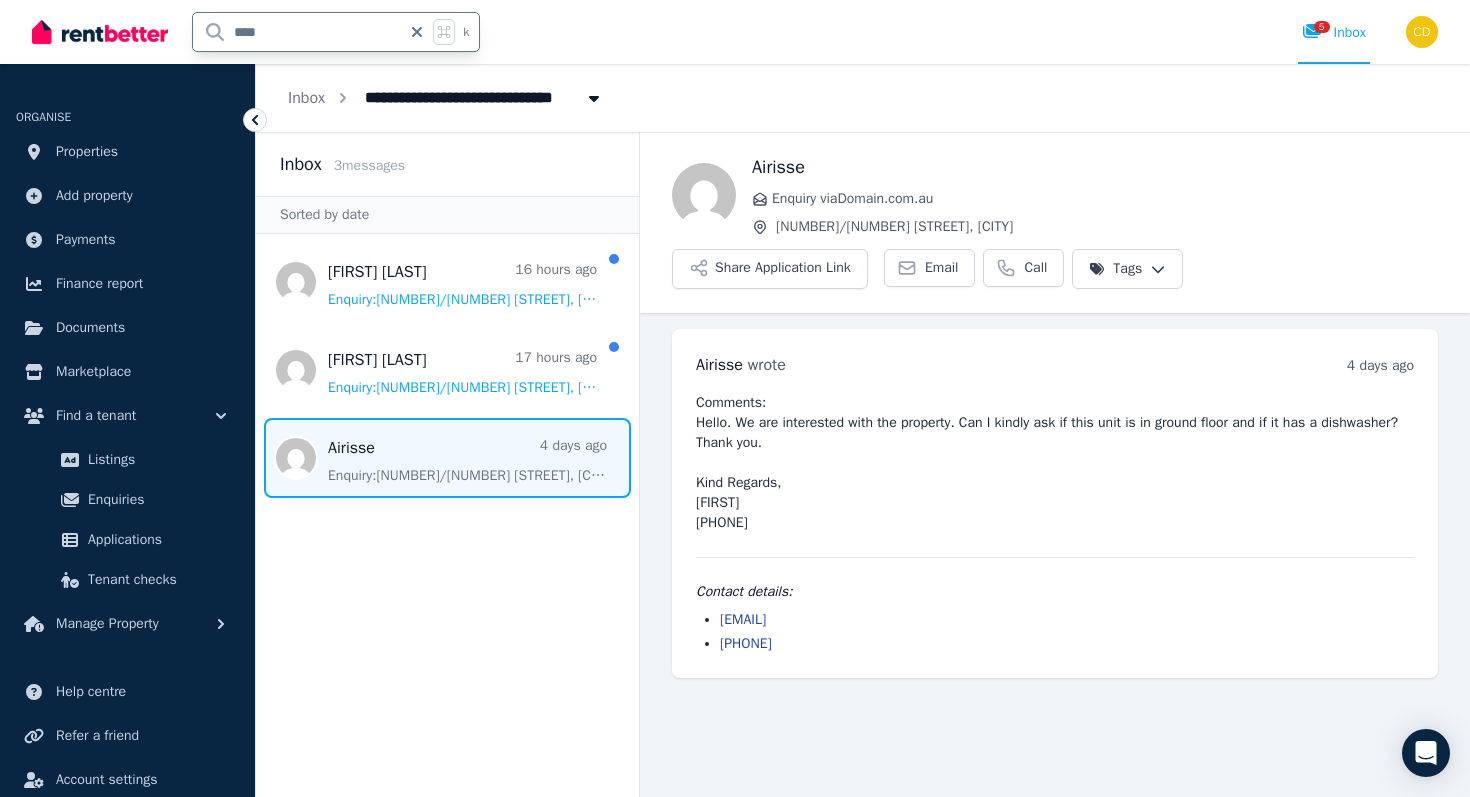 type on "*****" 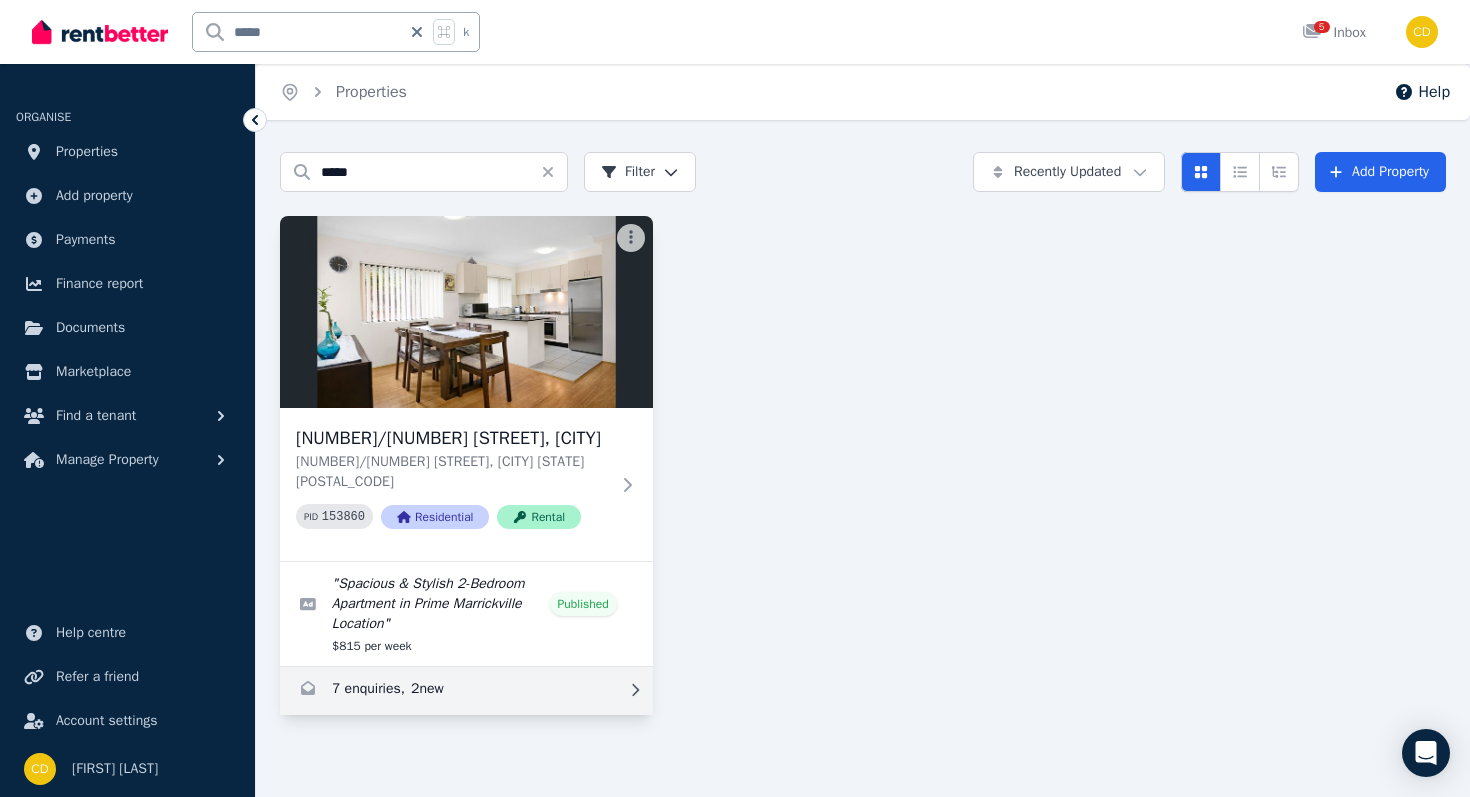 click at bounding box center [466, 691] 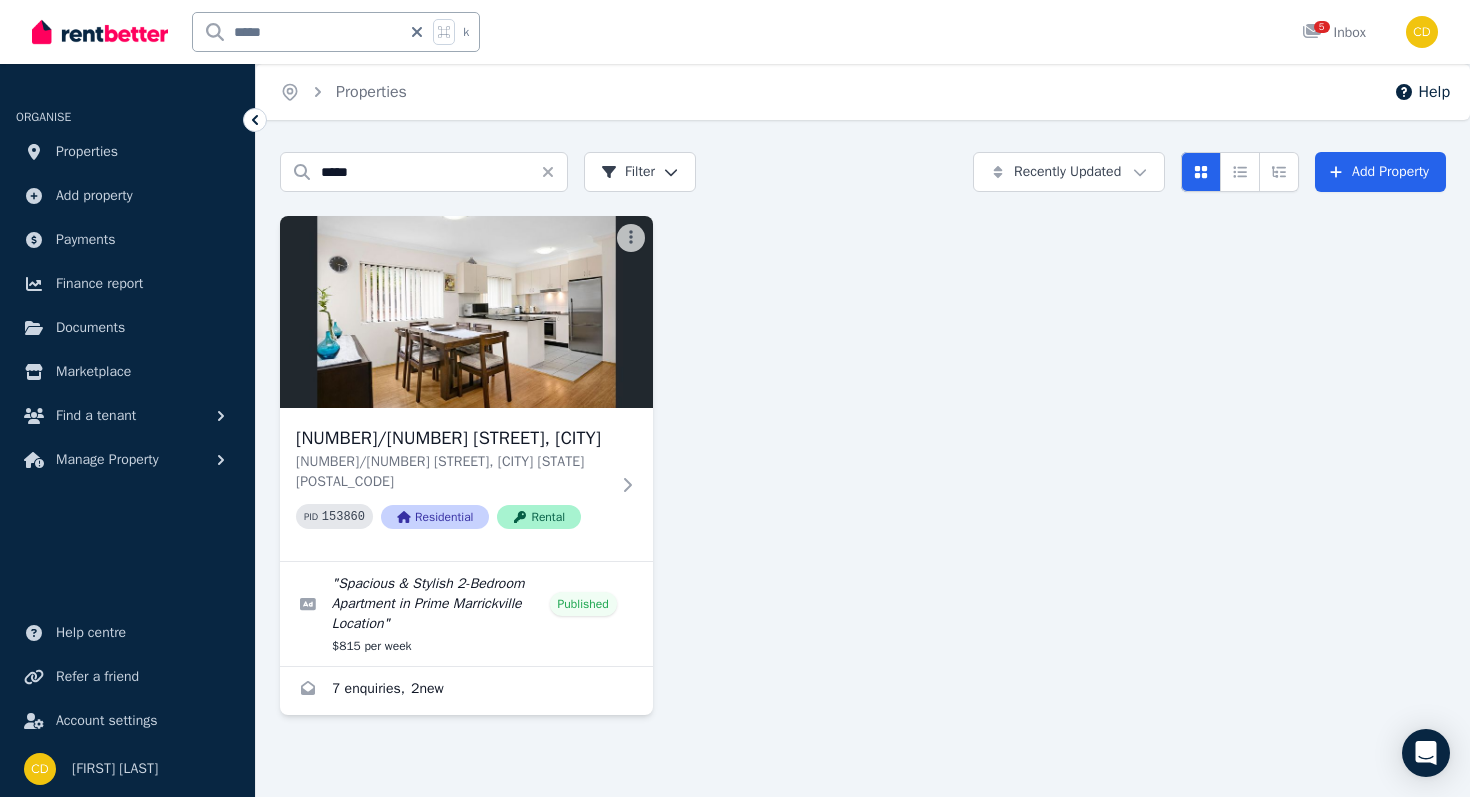 click 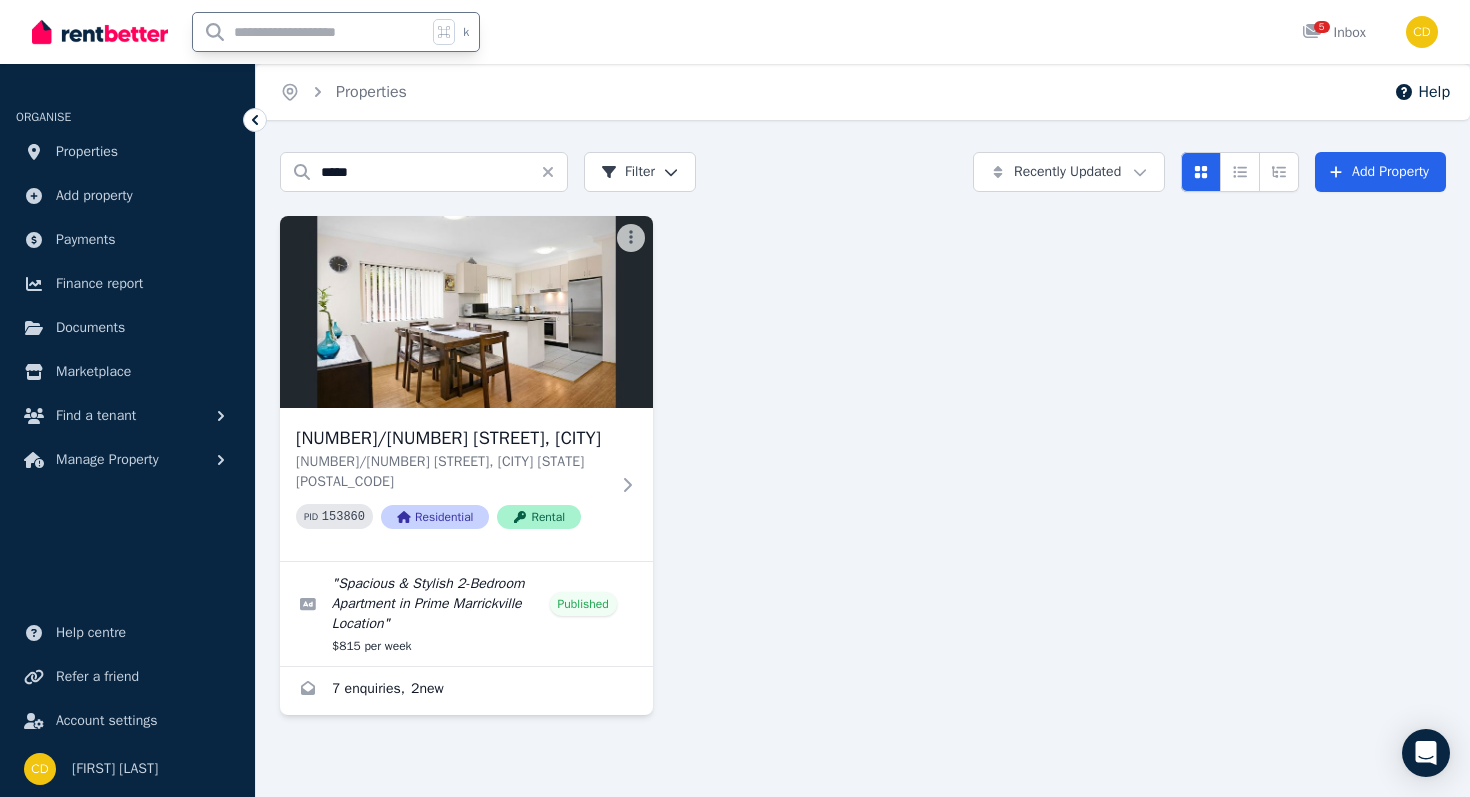click at bounding box center [310, 32] 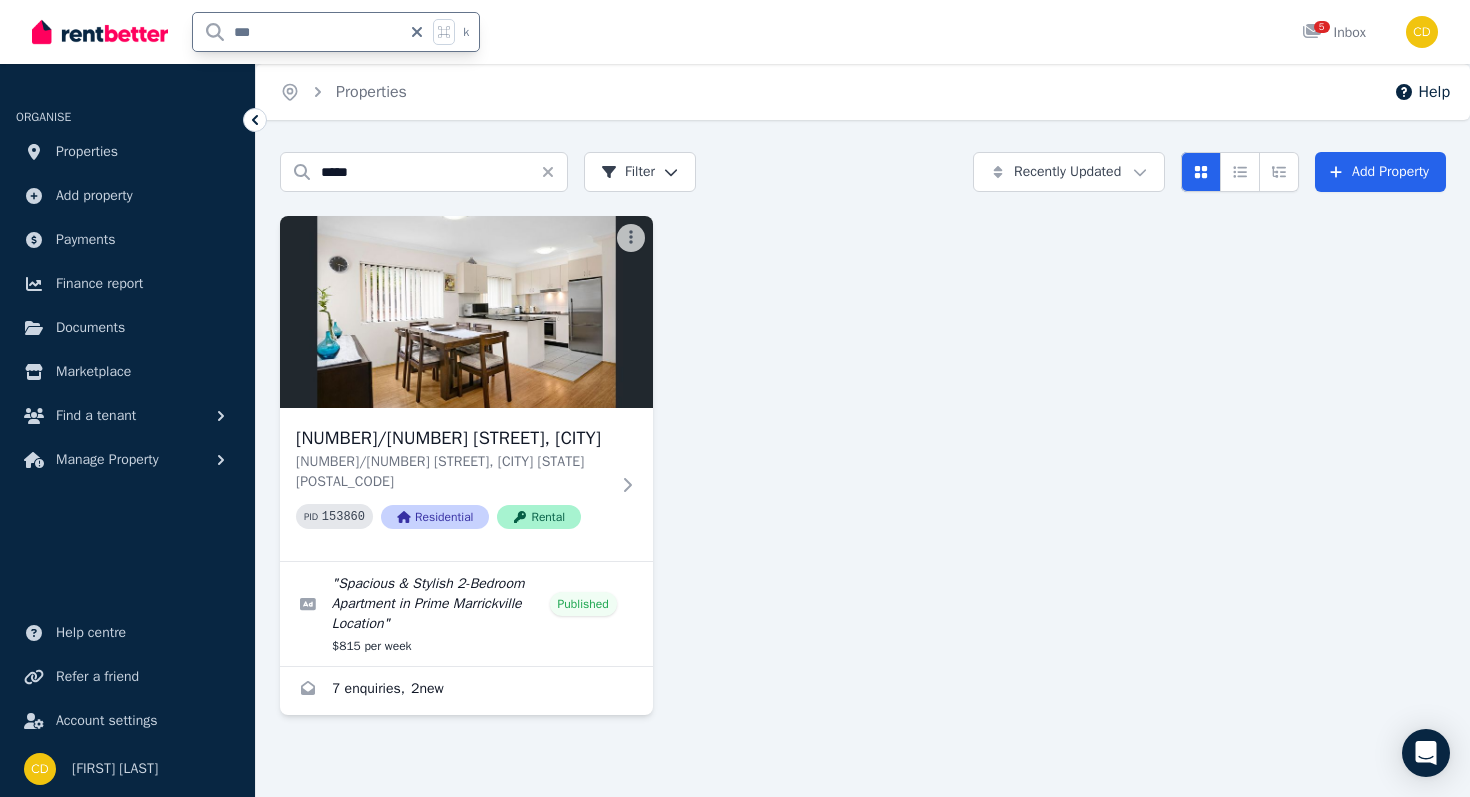 type on "***" 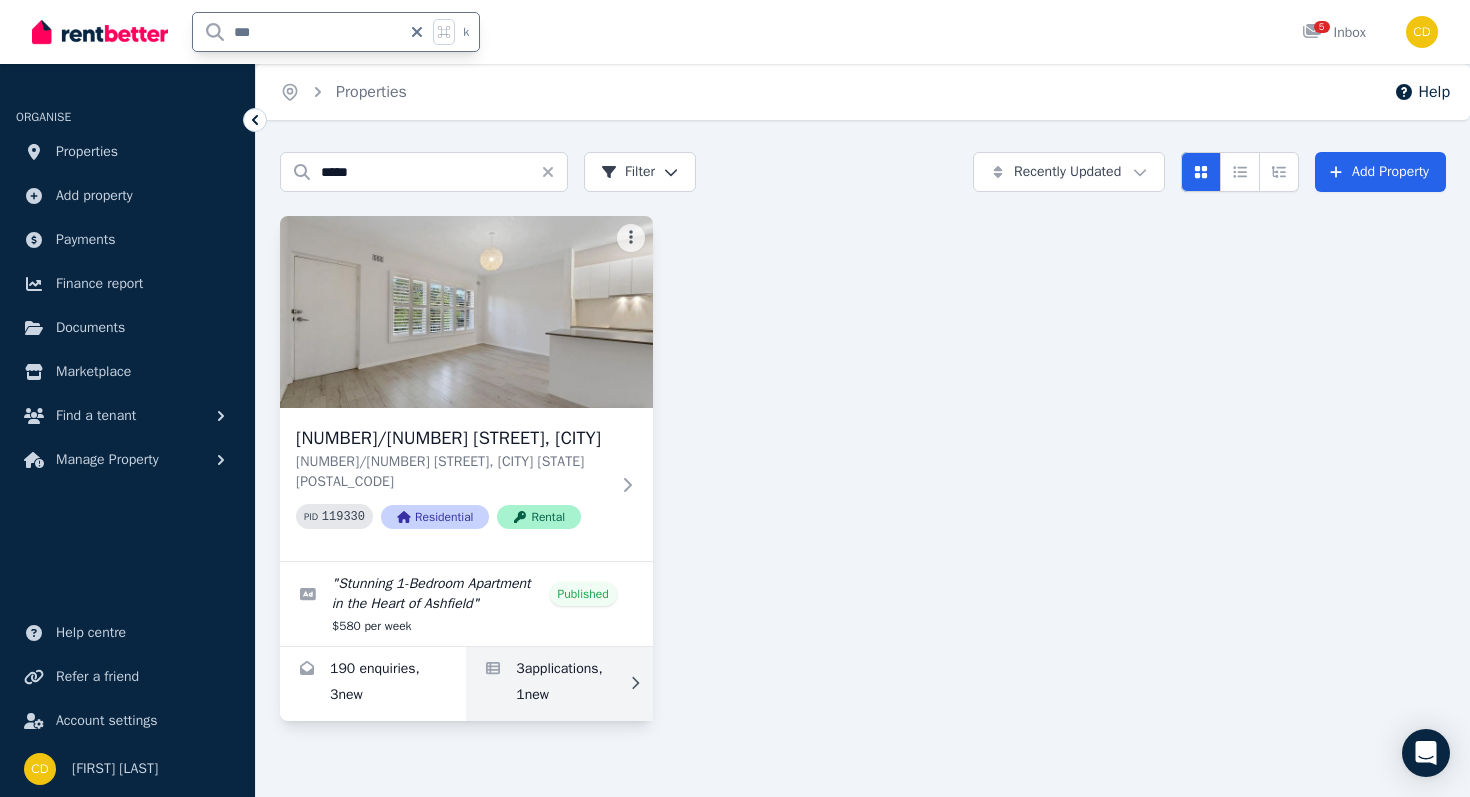 click at bounding box center [559, 684] 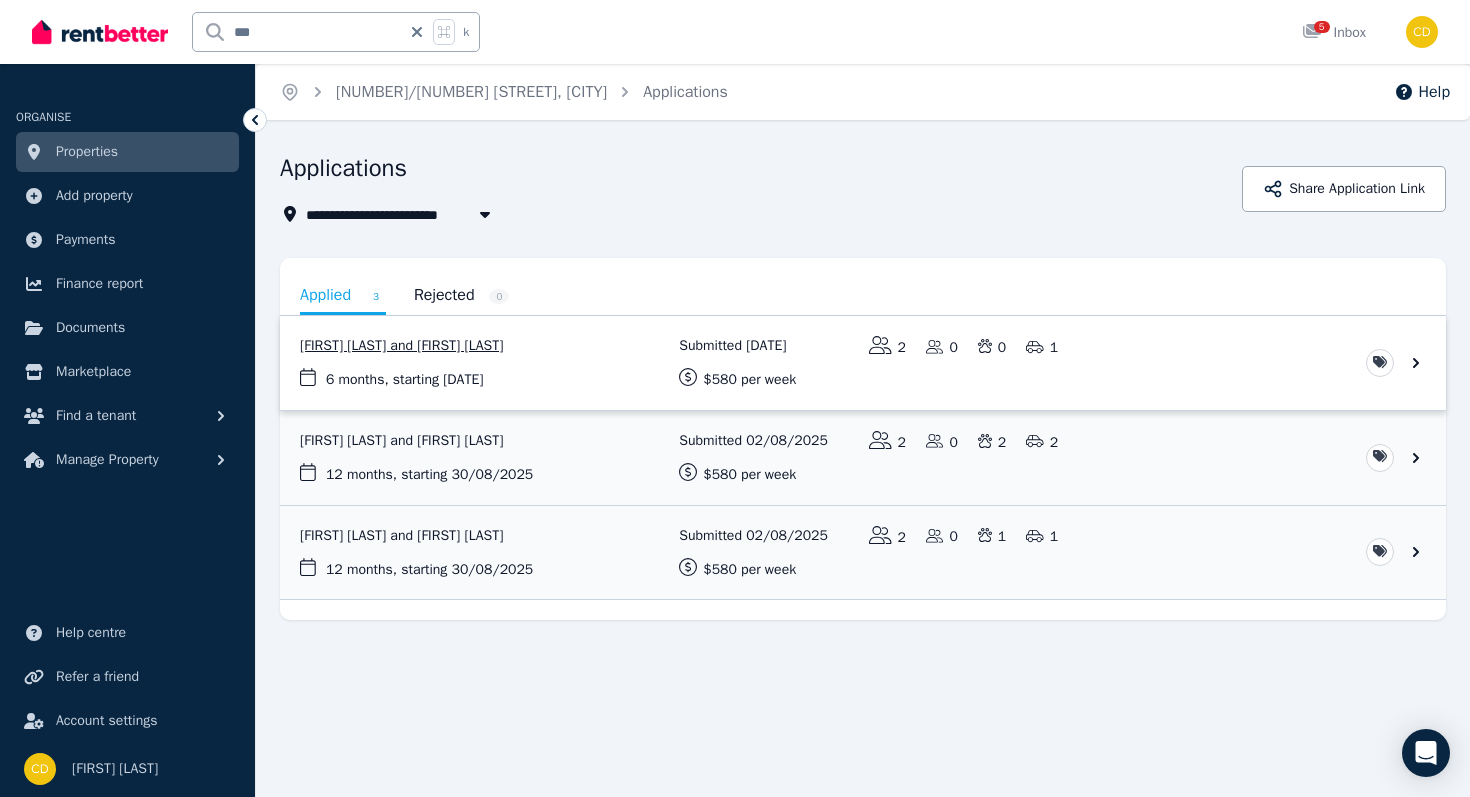 click at bounding box center [863, 363] 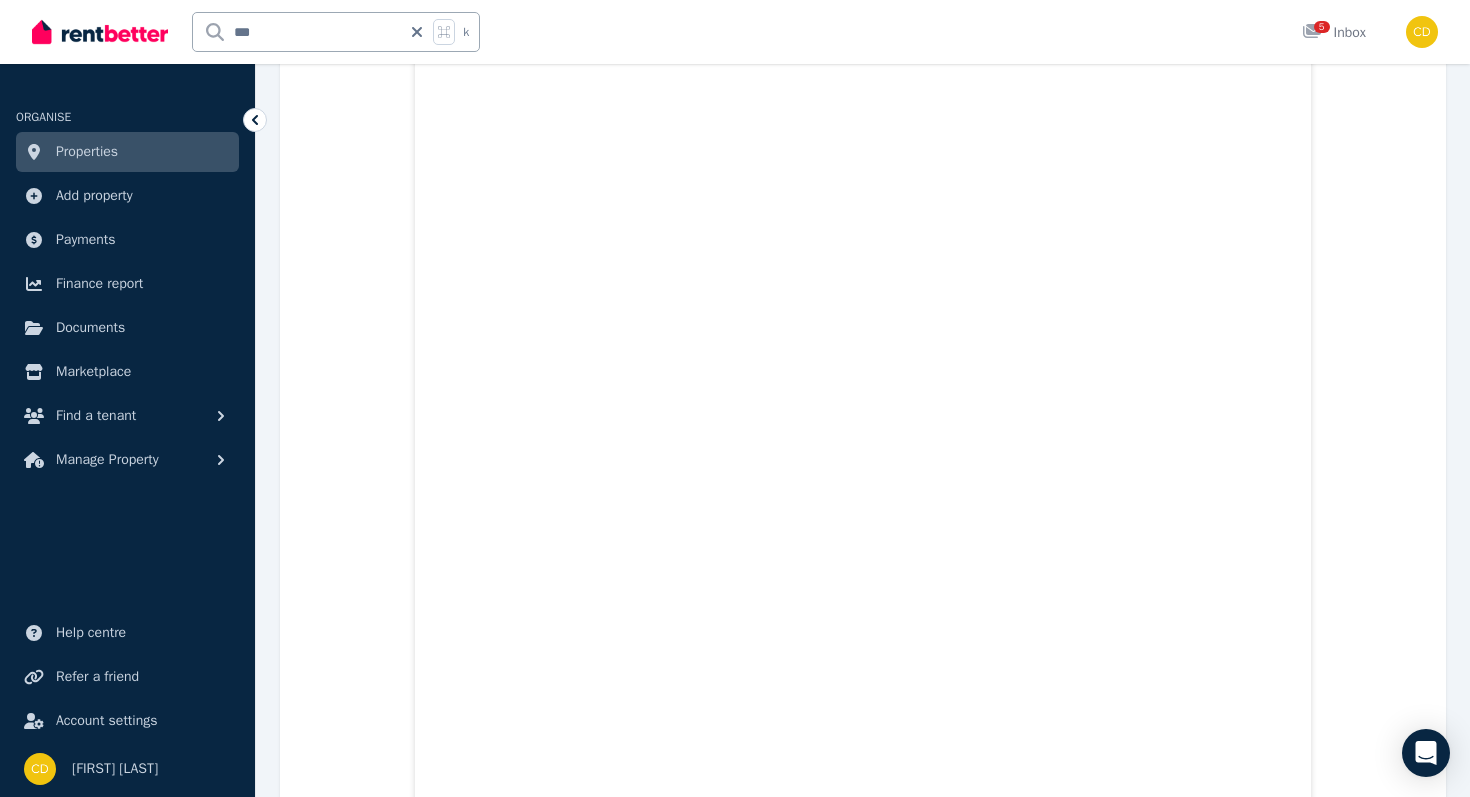 scroll, scrollTop: 22843, scrollLeft: 0, axis: vertical 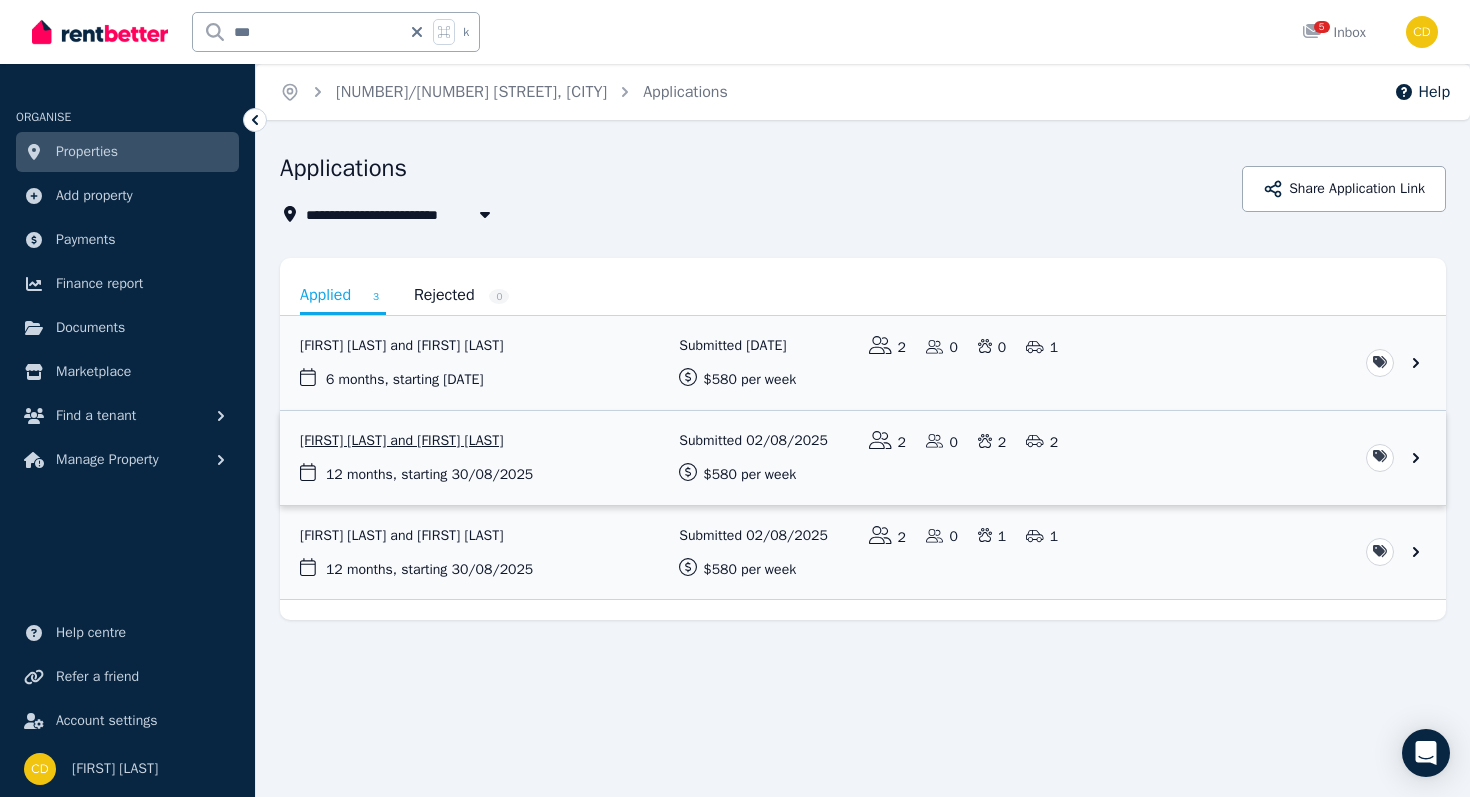 click at bounding box center (863, 458) 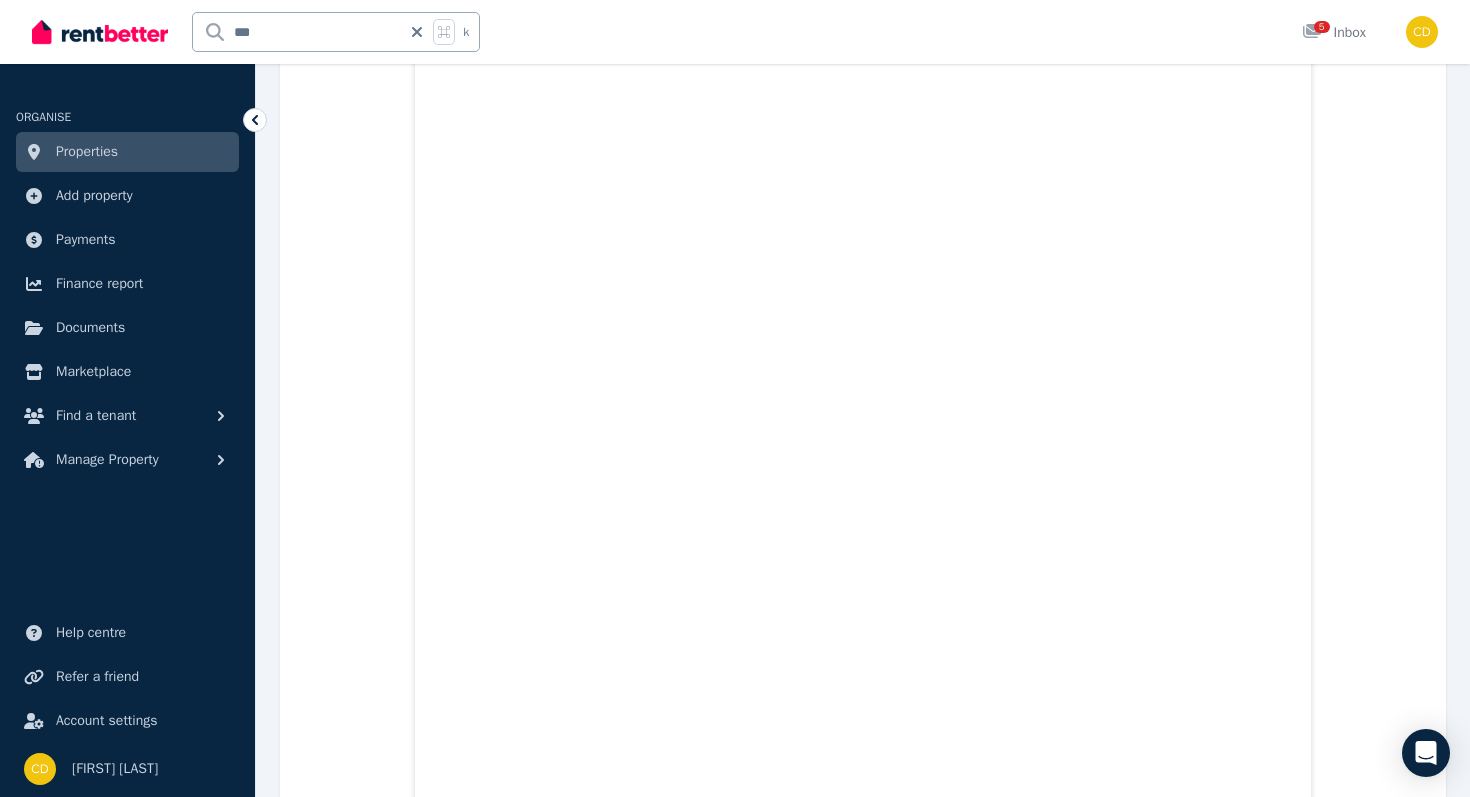 scroll, scrollTop: 38304, scrollLeft: 0, axis: vertical 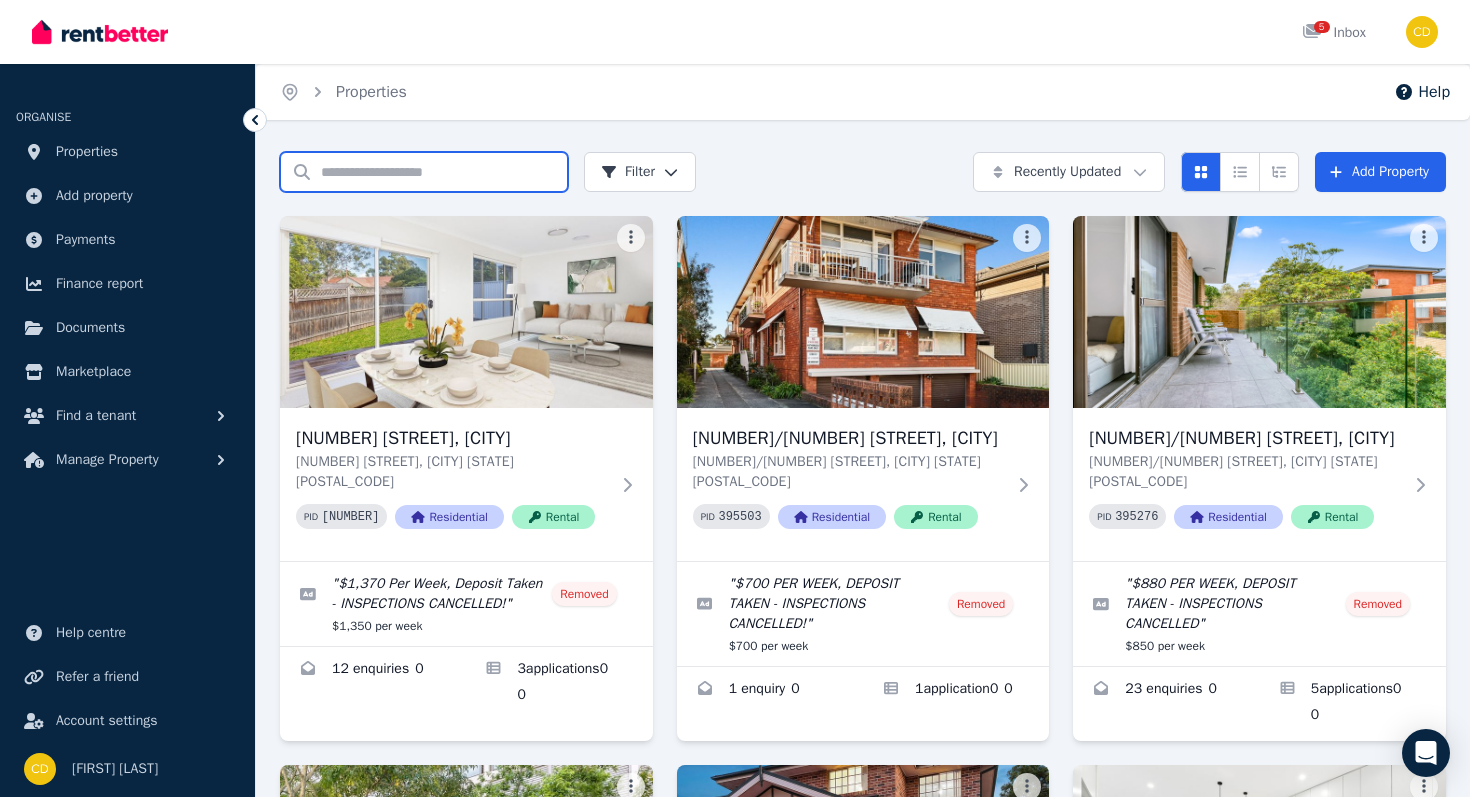 click on "Search properties" at bounding box center [424, 172] 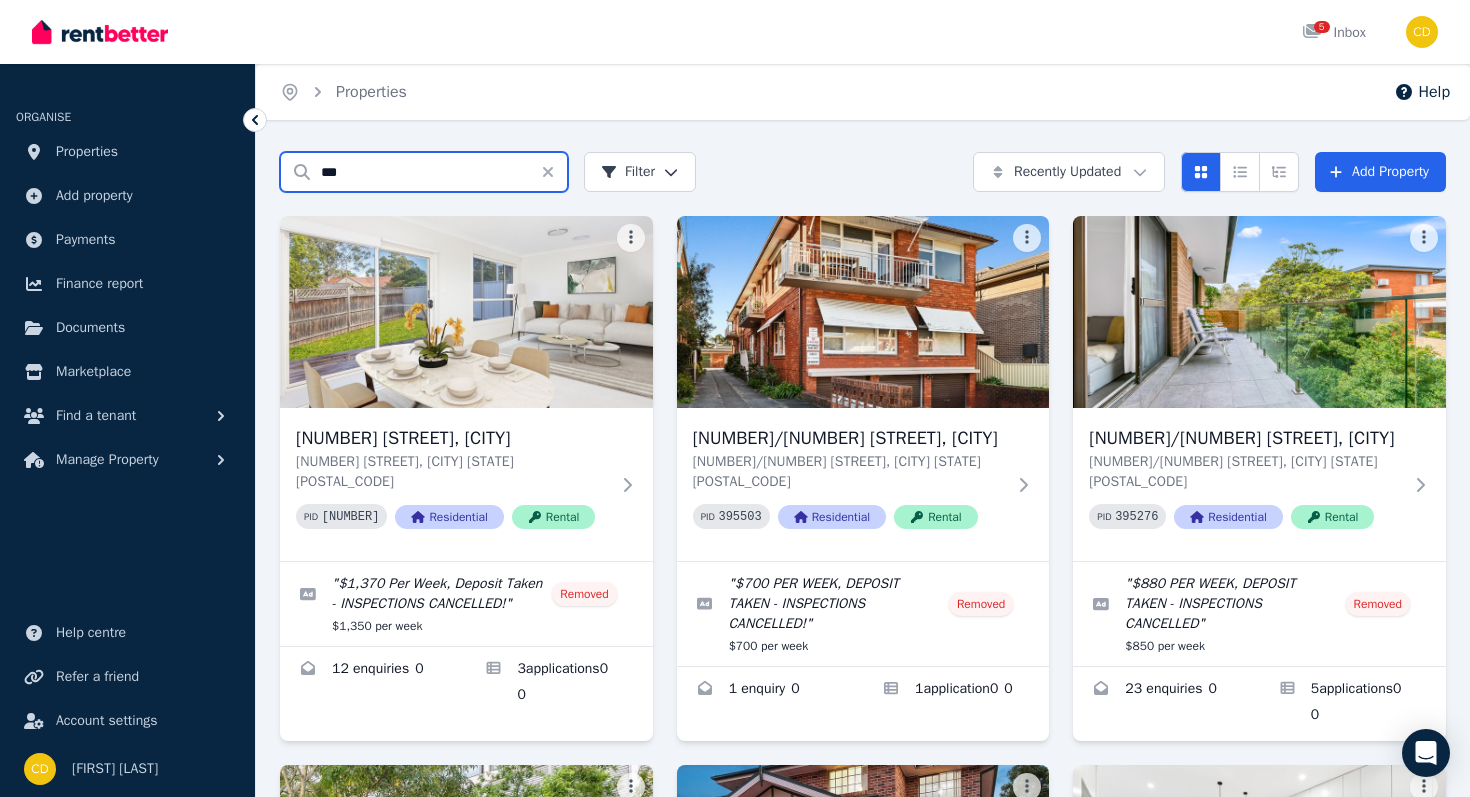 type on "***" 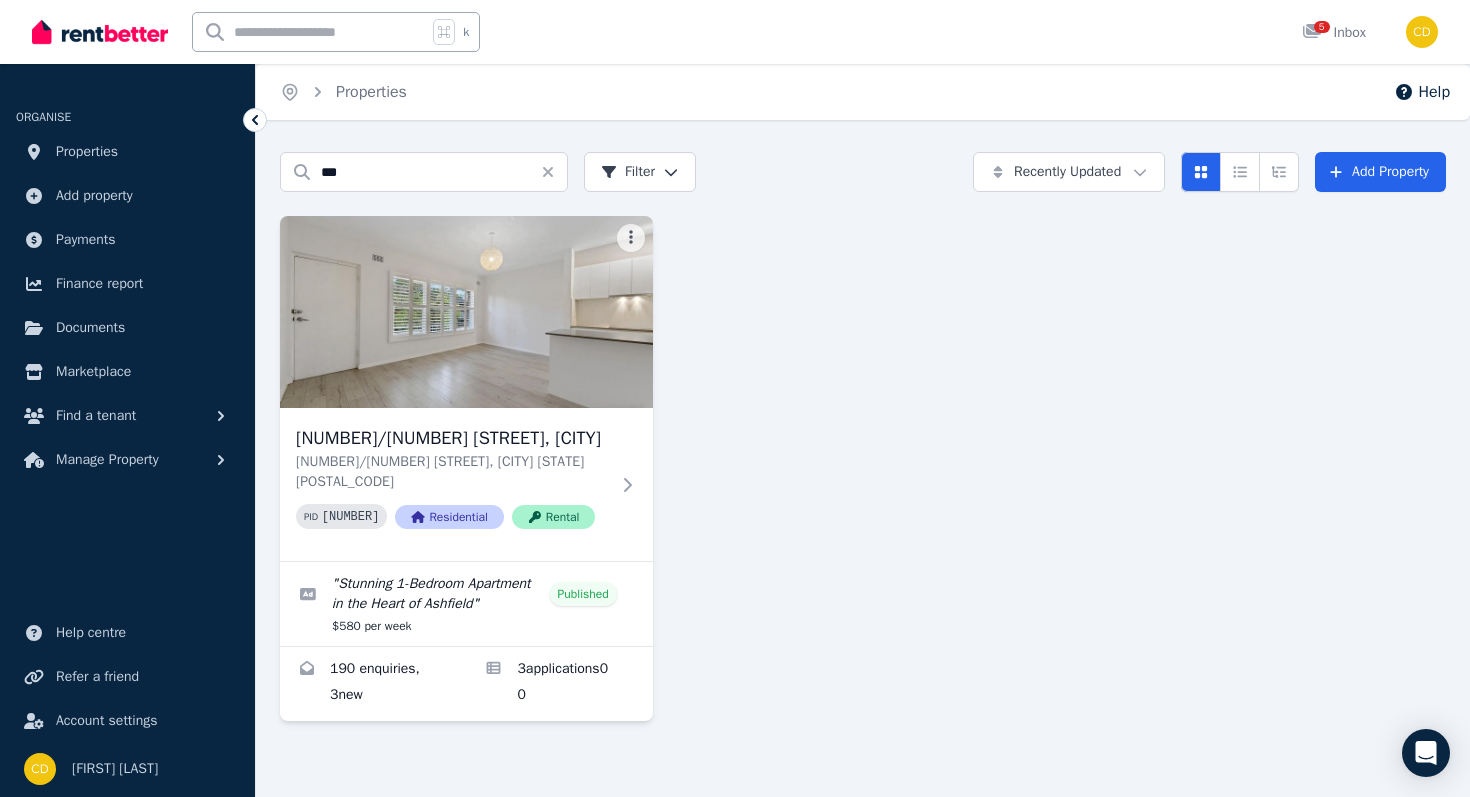 click on "[NUMBER] [STREET], [CITY] [STATE] [POSTAL_CODE] PID   [NUMBER] Residential Rental " Stunning 1-Bedroom Apartment in the Heart of Ashfield " Published [PRICE] per week [NUMBER]   enquiries , [NUMBER]  new [NUMBER]  application s [NUMBER] [NUMBER]" at bounding box center [863, 468] 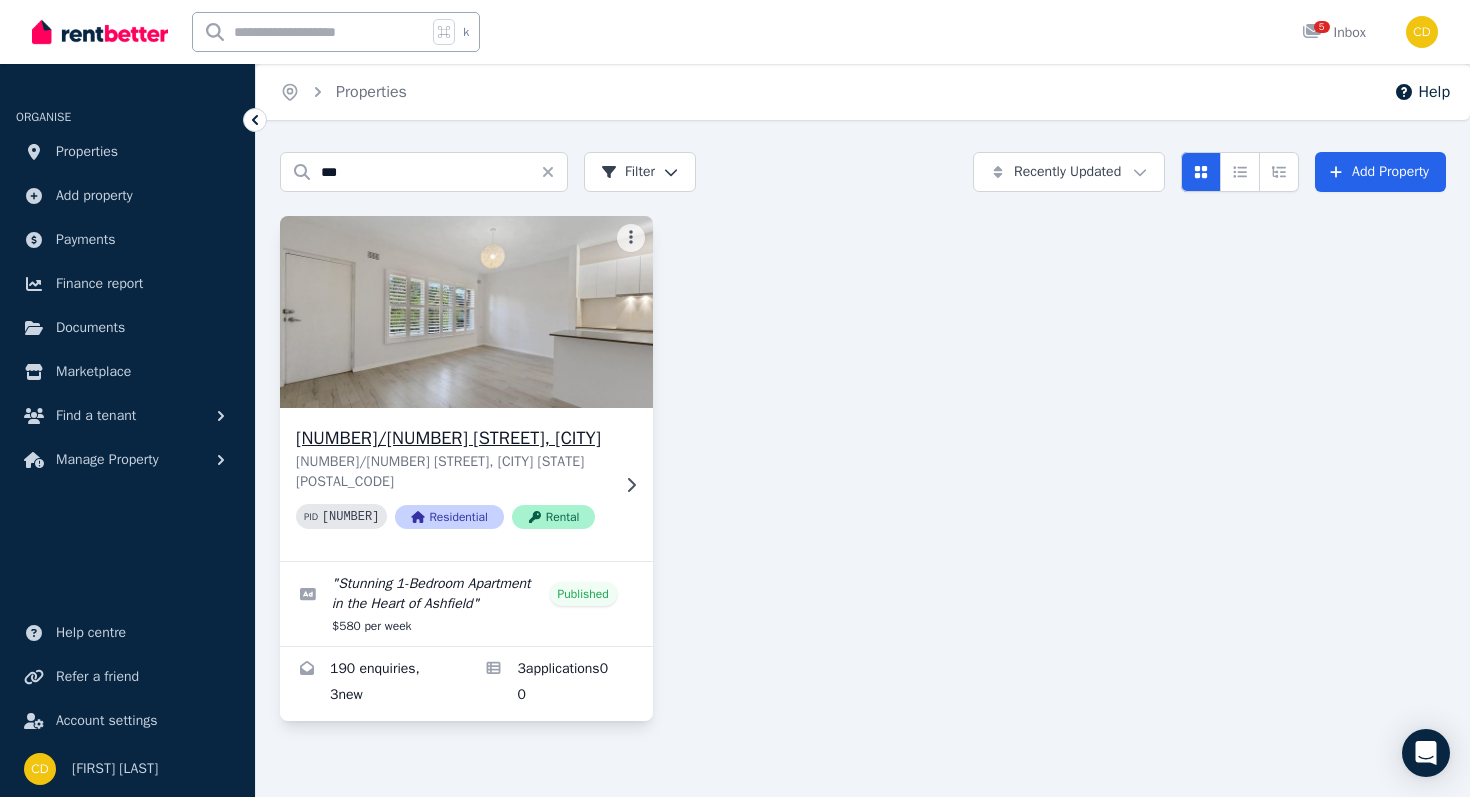click on "[NUMBER]/[NUMBER] [STREET], [CITY] [STATE] [POSTAL_CODE] PID   [NUMBER] Residential Rental" at bounding box center [466, 484] 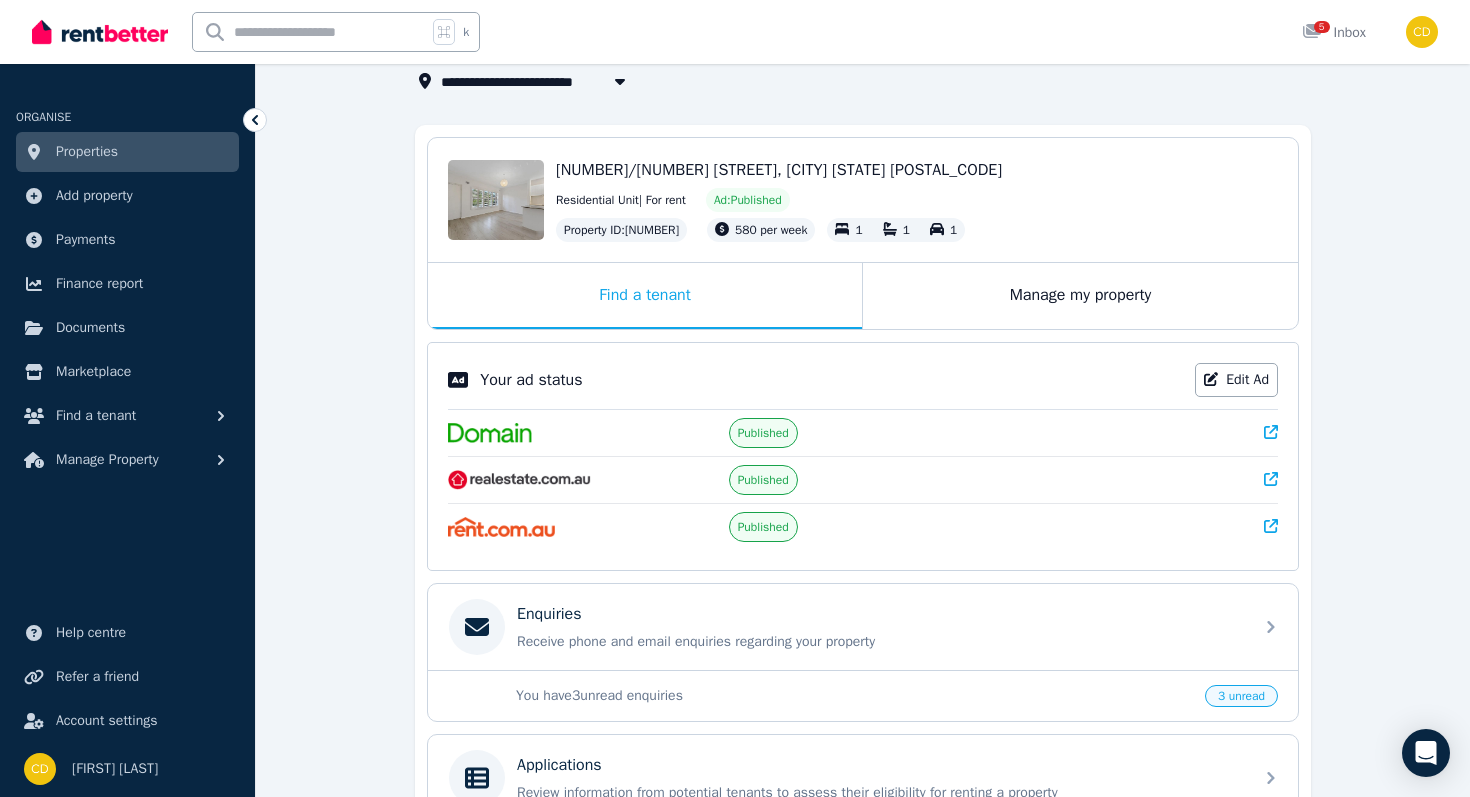 scroll, scrollTop: 154, scrollLeft: 0, axis: vertical 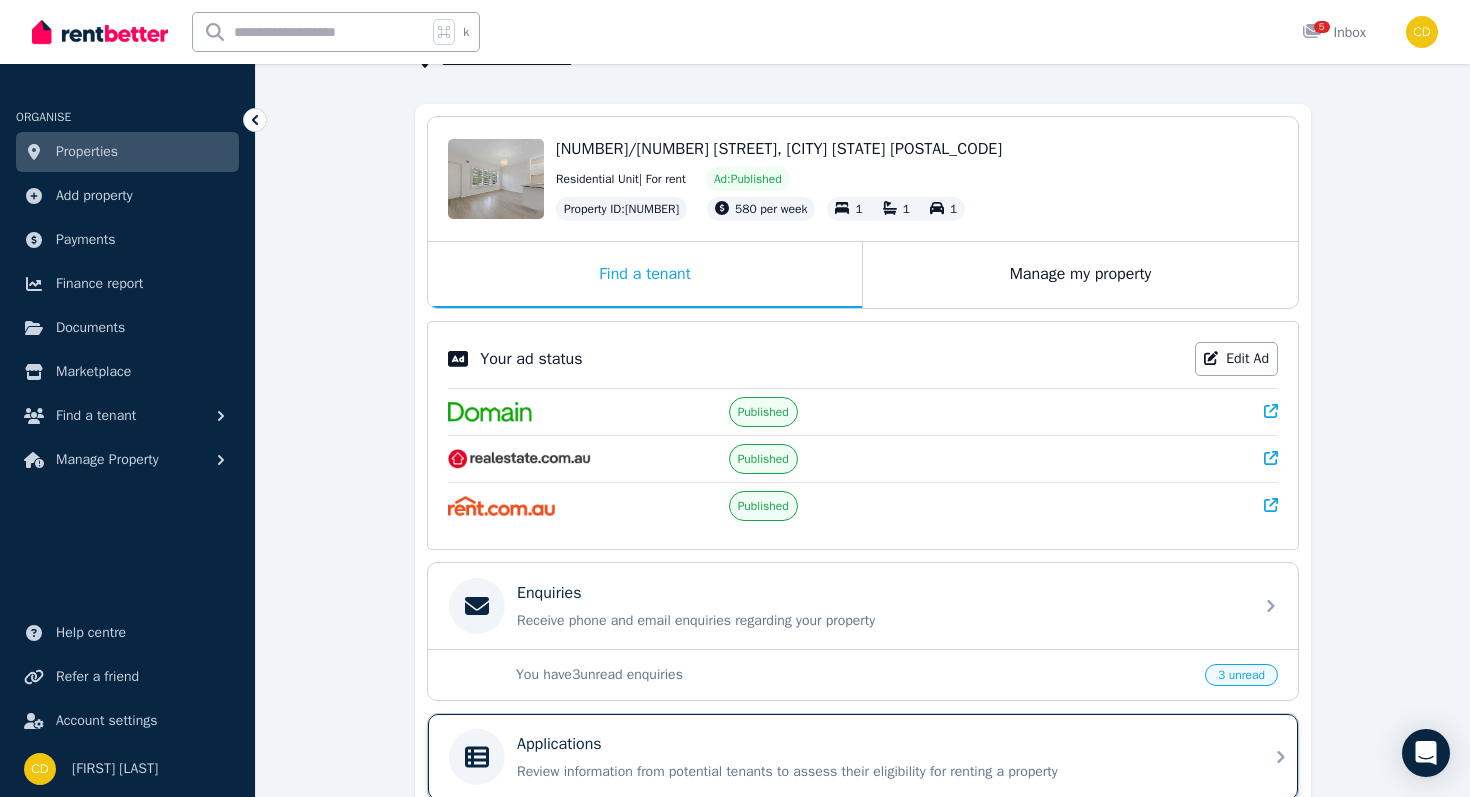 click on "Applications" at bounding box center (879, 744) 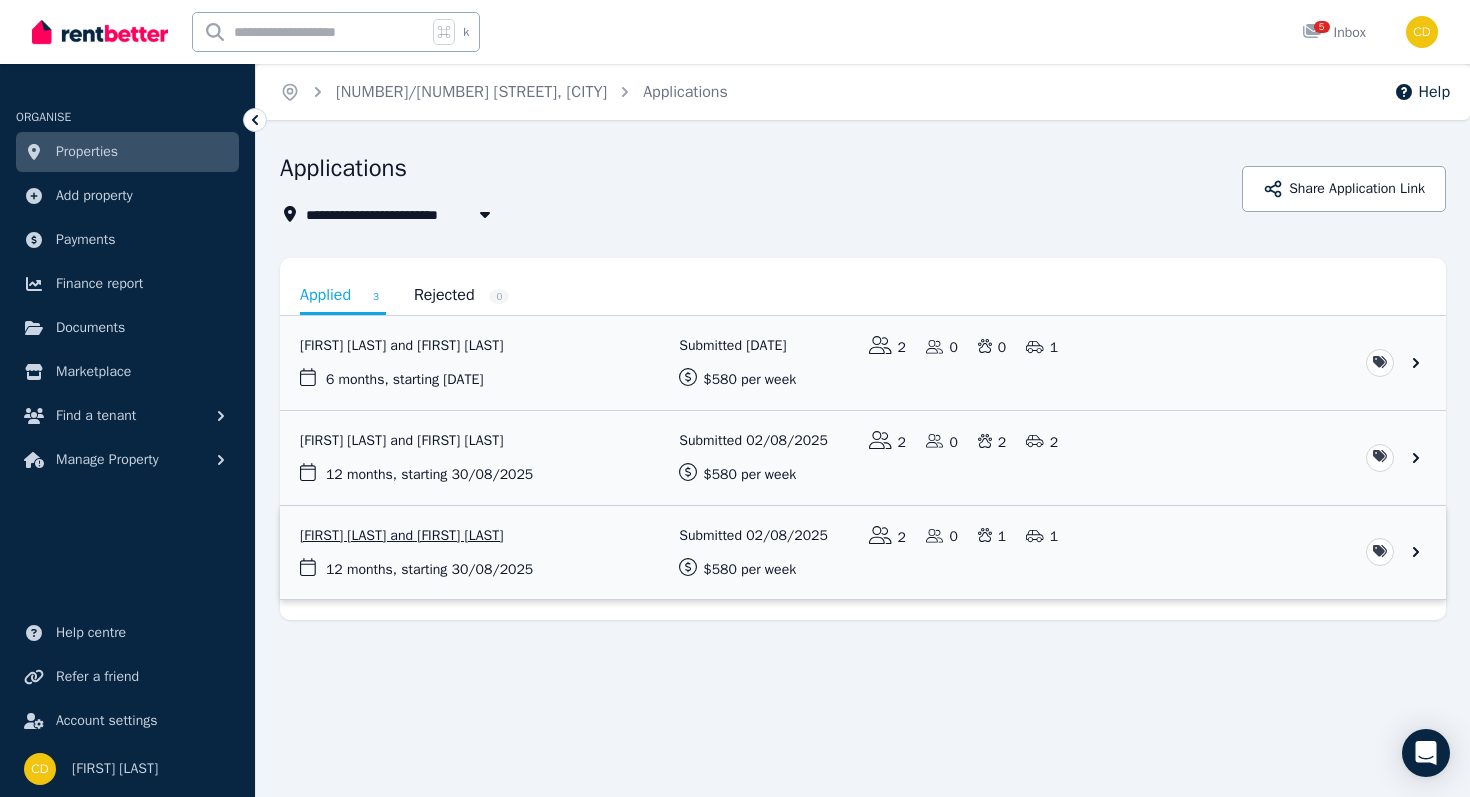 click at bounding box center (863, 553) 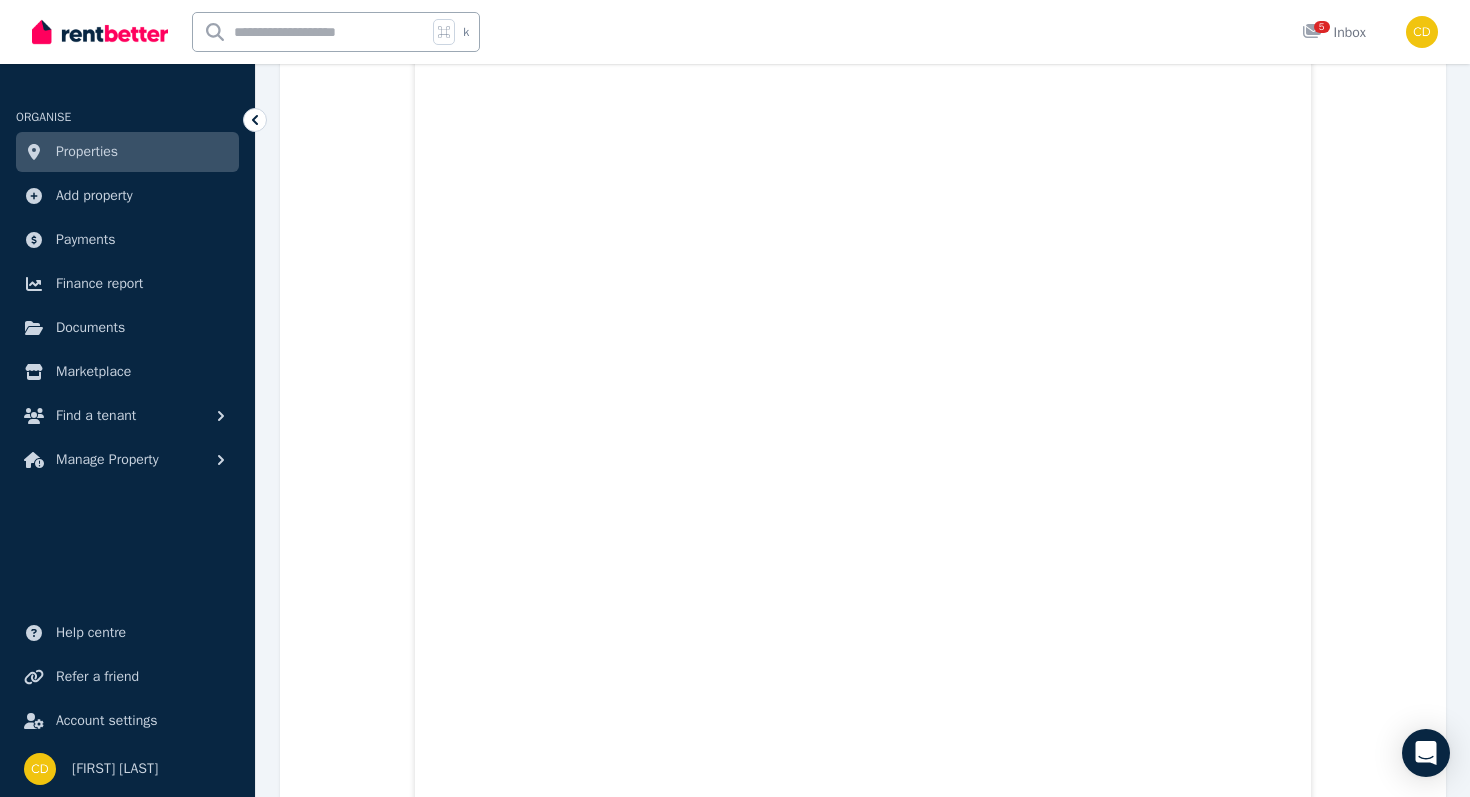 scroll, scrollTop: 26479, scrollLeft: 0, axis: vertical 